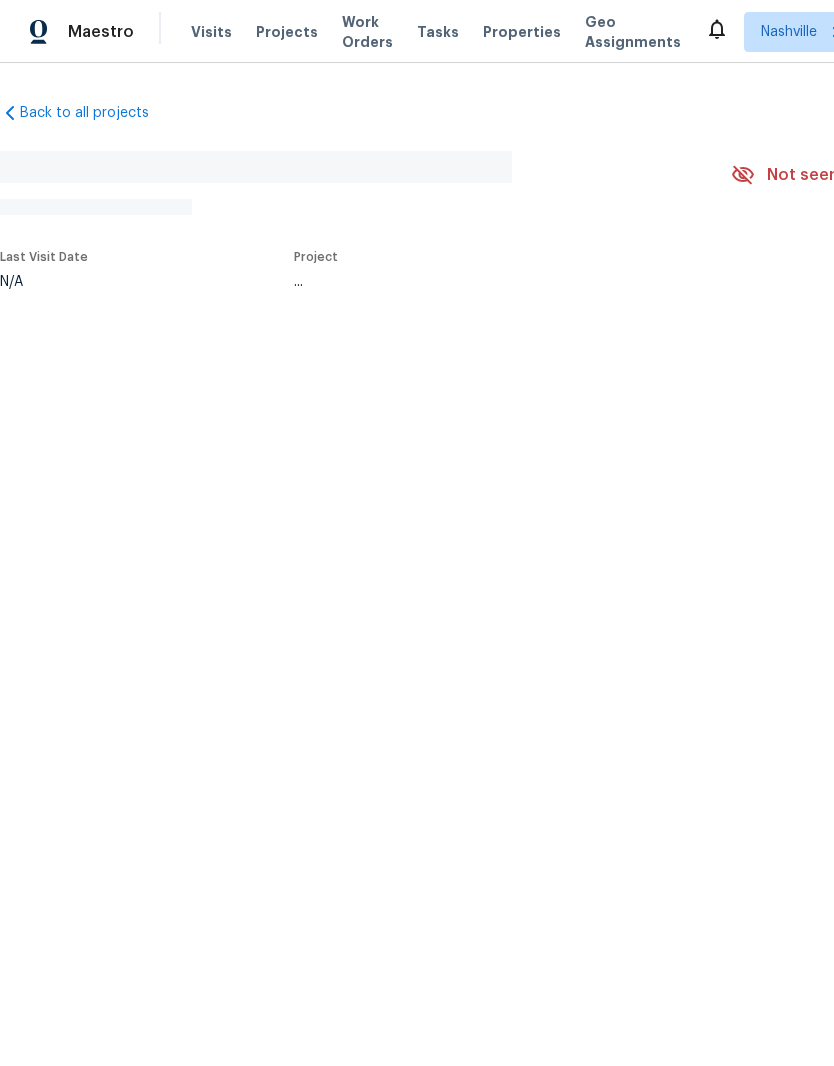 scroll, scrollTop: 0, scrollLeft: 0, axis: both 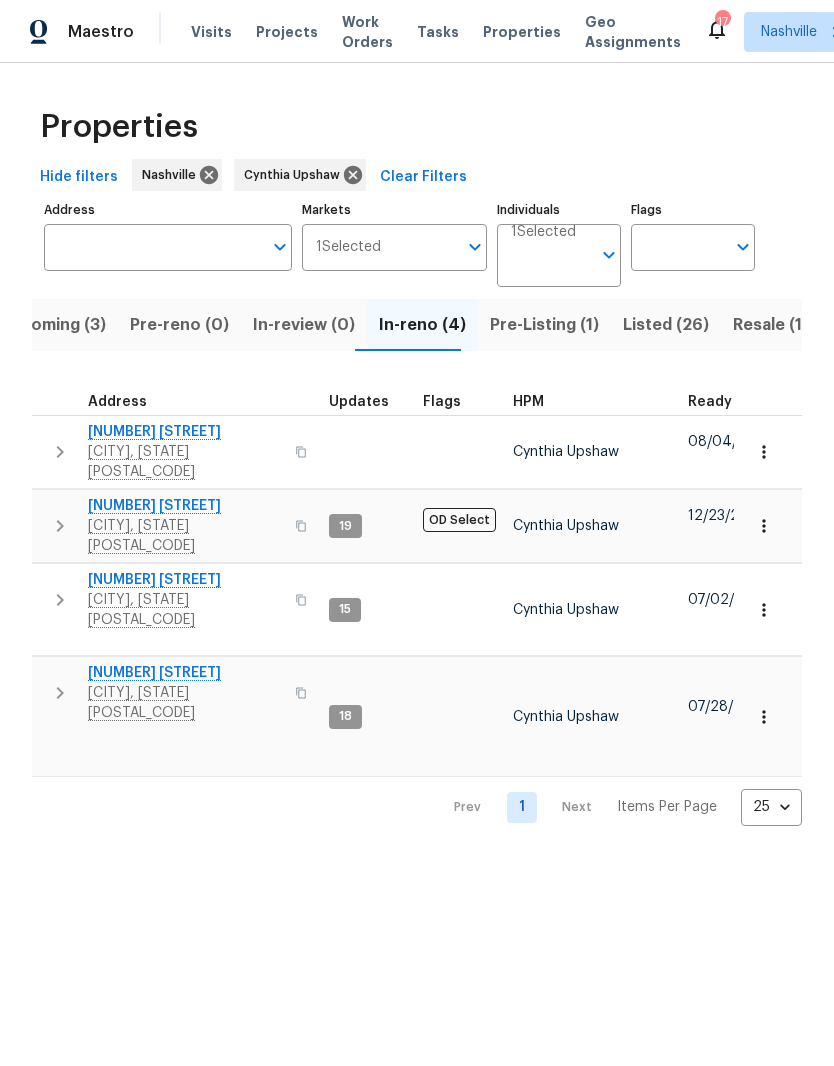 click on "[NUMBER] [STREET]" at bounding box center [185, 580] 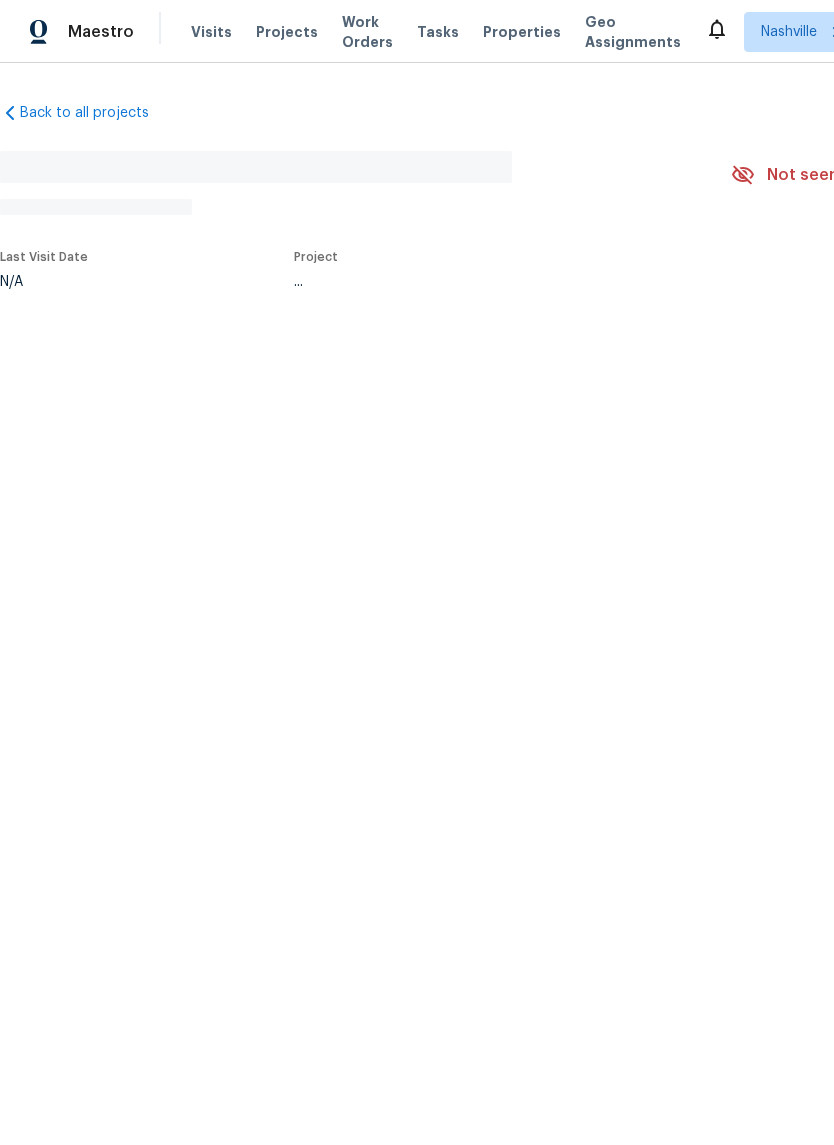 scroll, scrollTop: 0, scrollLeft: 0, axis: both 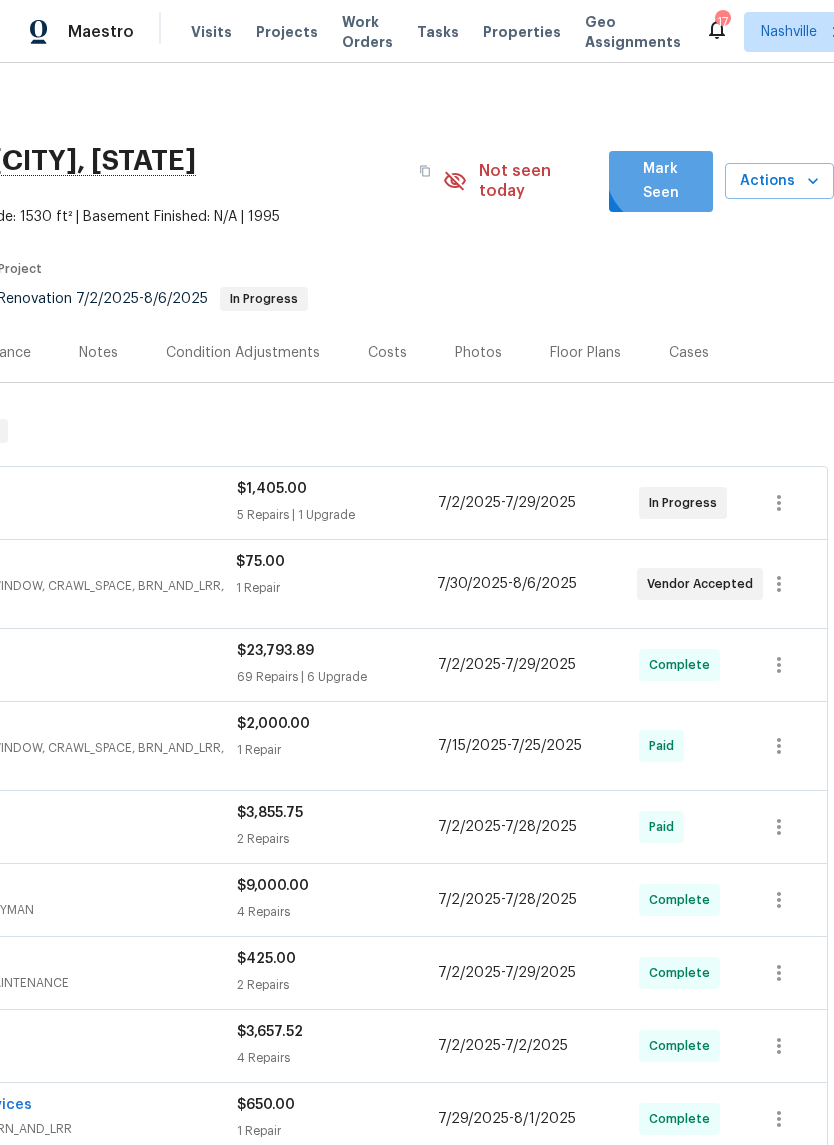 click on "Mark Seen" at bounding box center (661, 181) 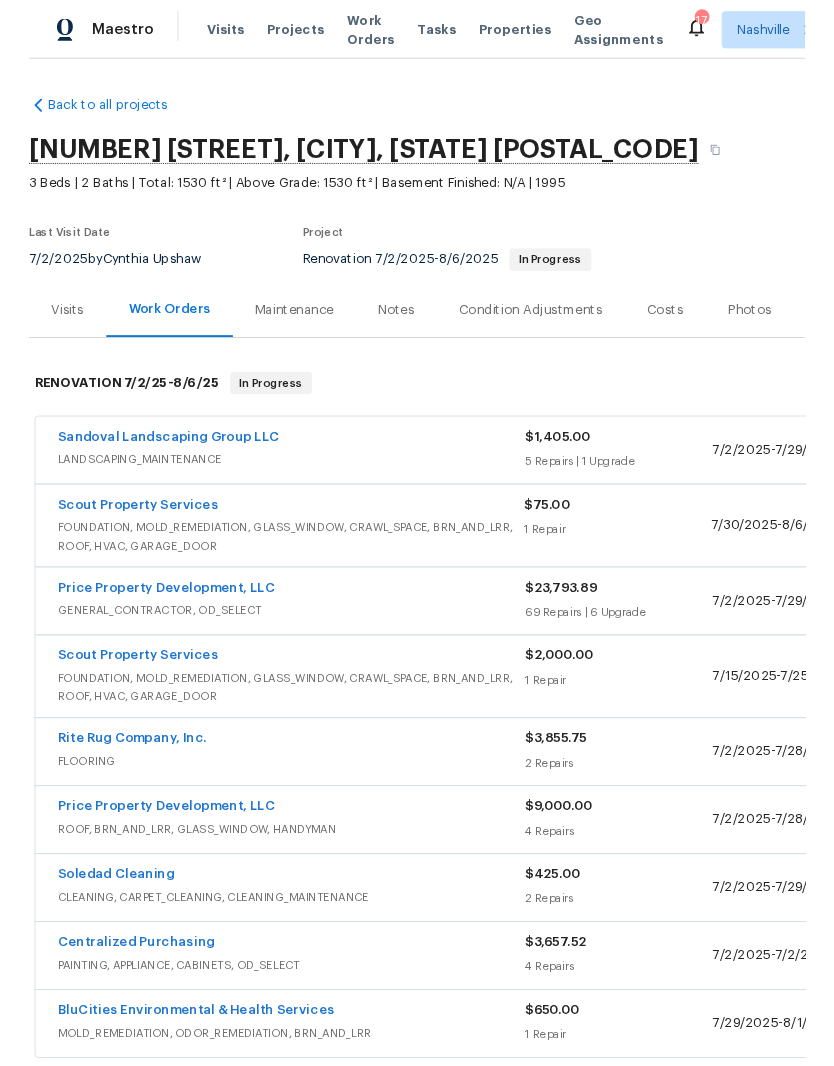 scroll, scrollTop: 0, scrollLeft: 0, axis: both 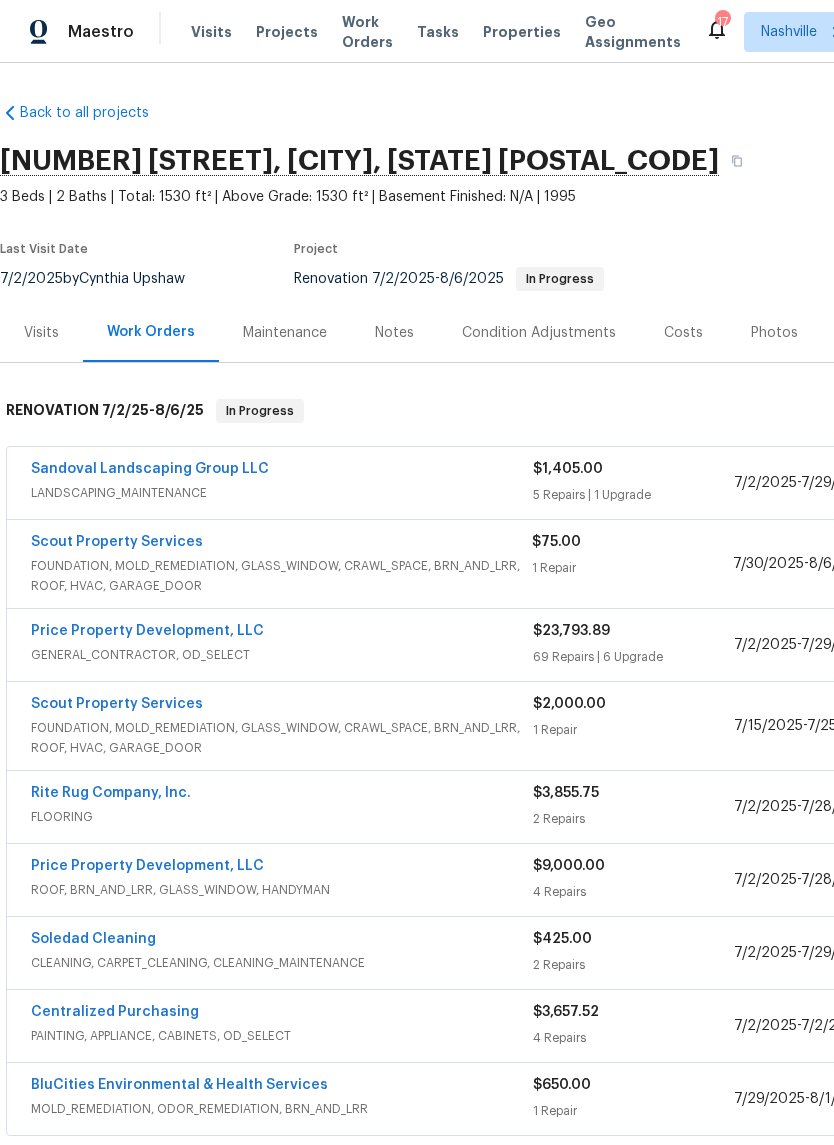 click on "Scout Property Services" at bounding box center [117, 542] 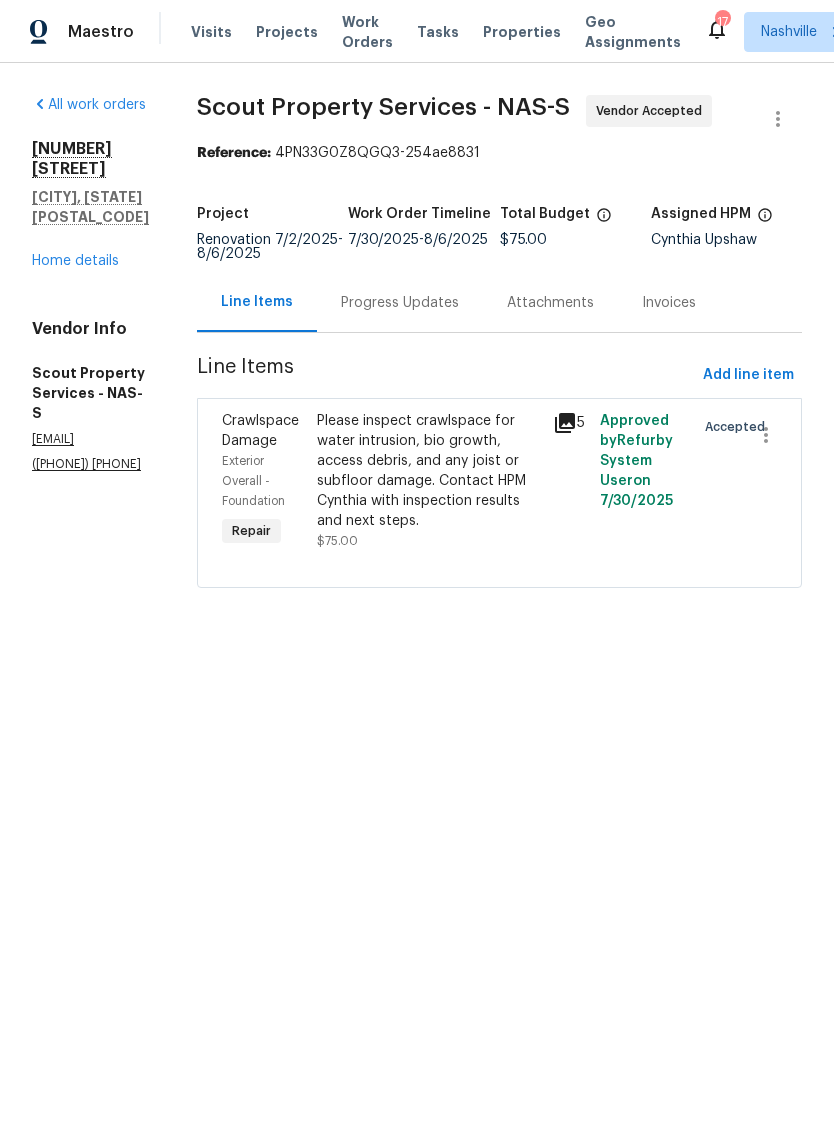 click on "Progress Updates" at bounding box center [400, 303] 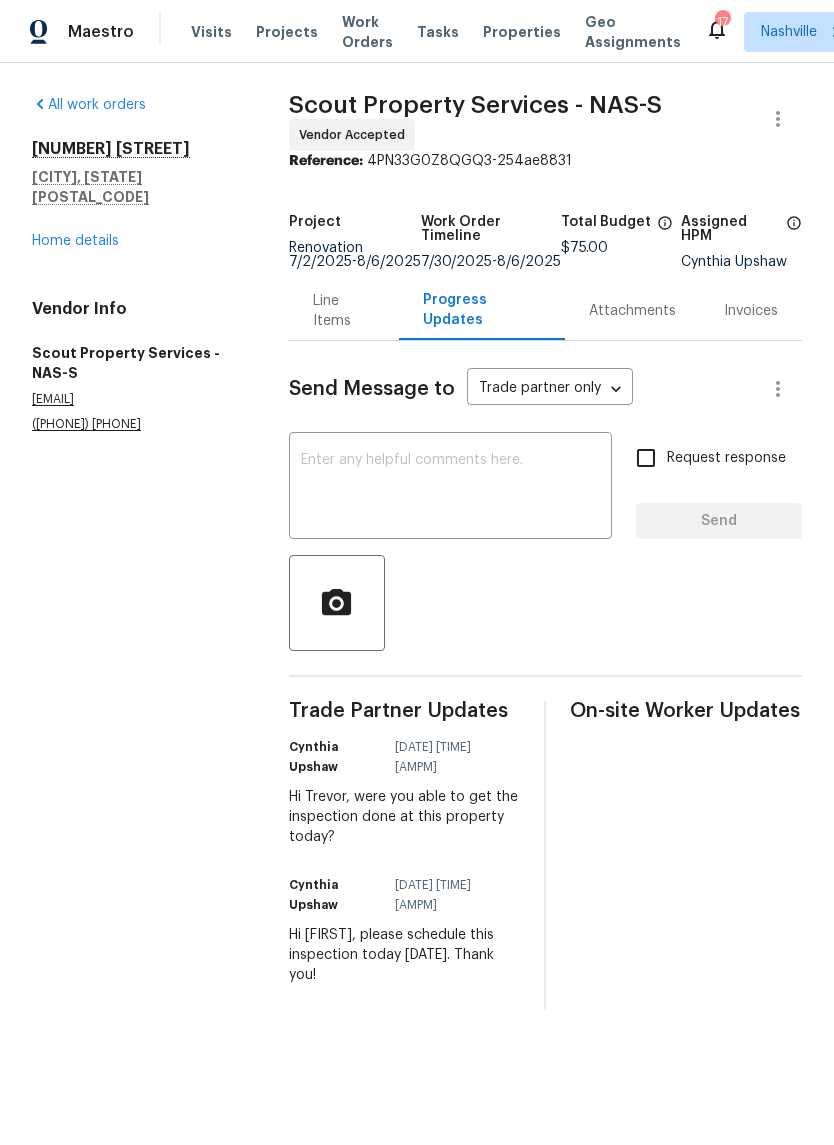 click on "Home details" at bounding box center (75, 241) 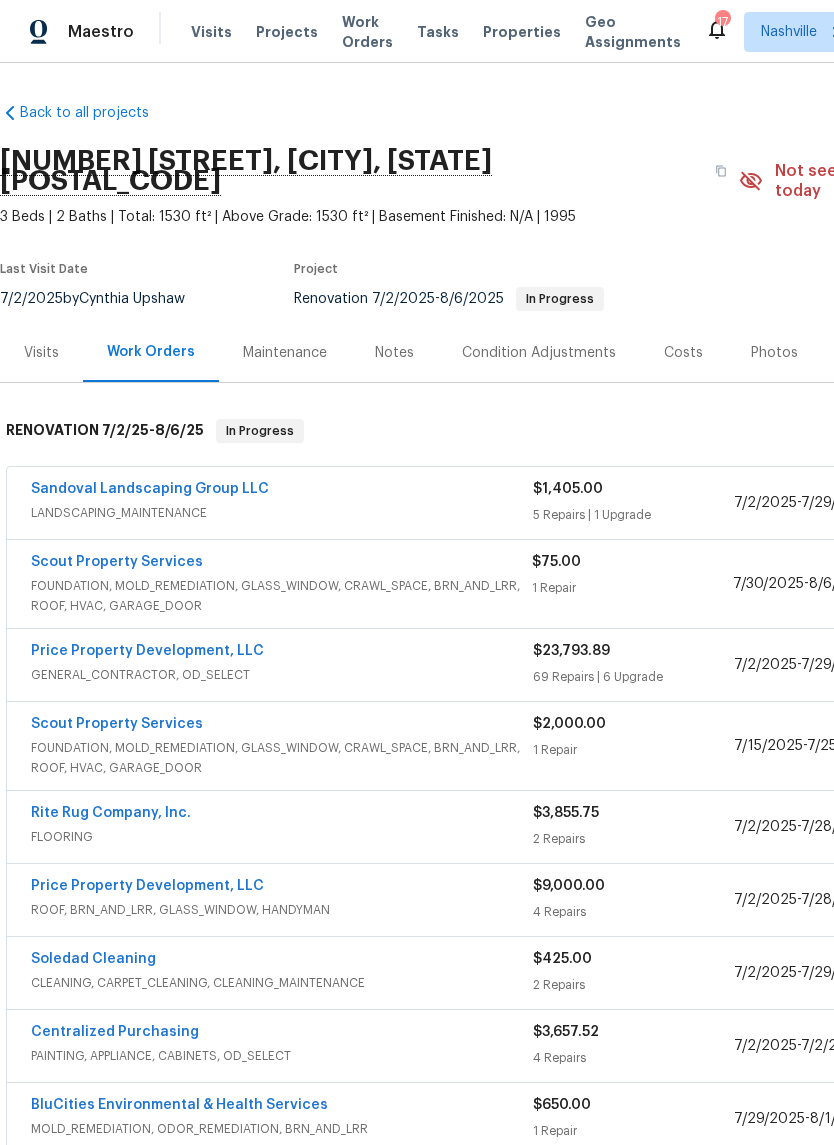 click on "Notes" at bounding box center [394, 353] 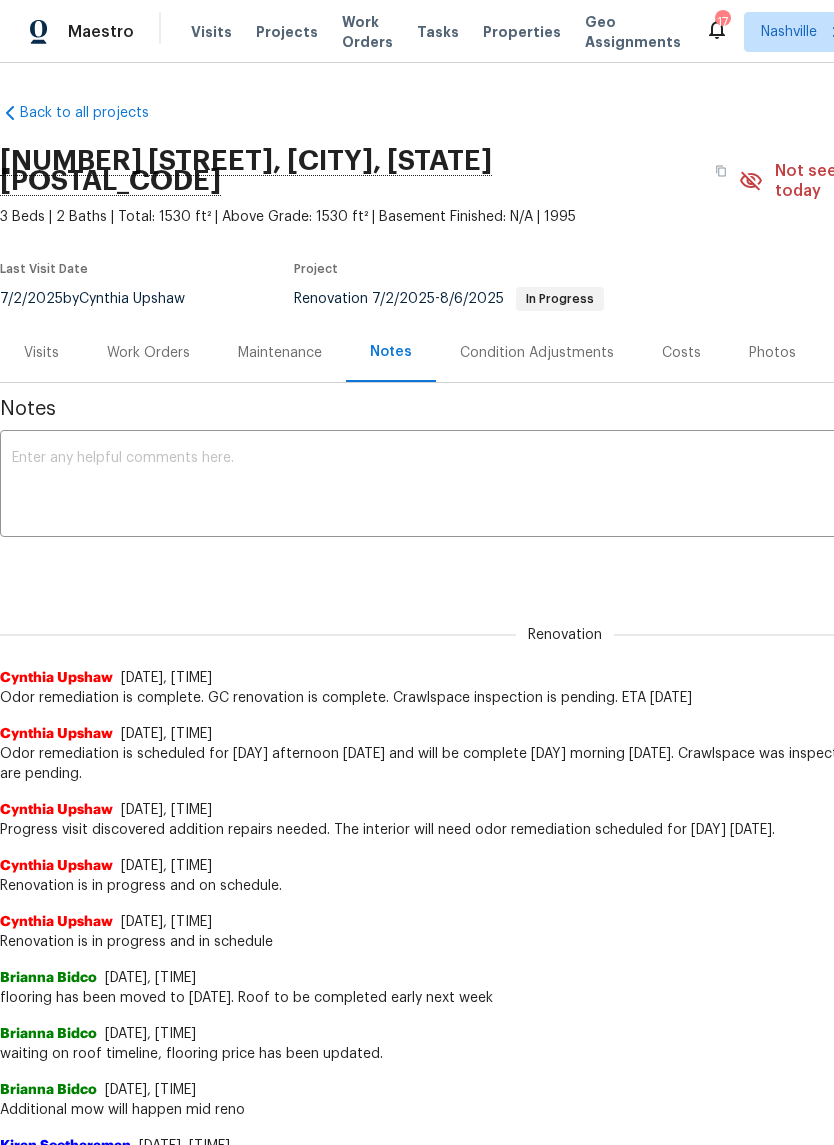 click at bounding box center (565, 486) 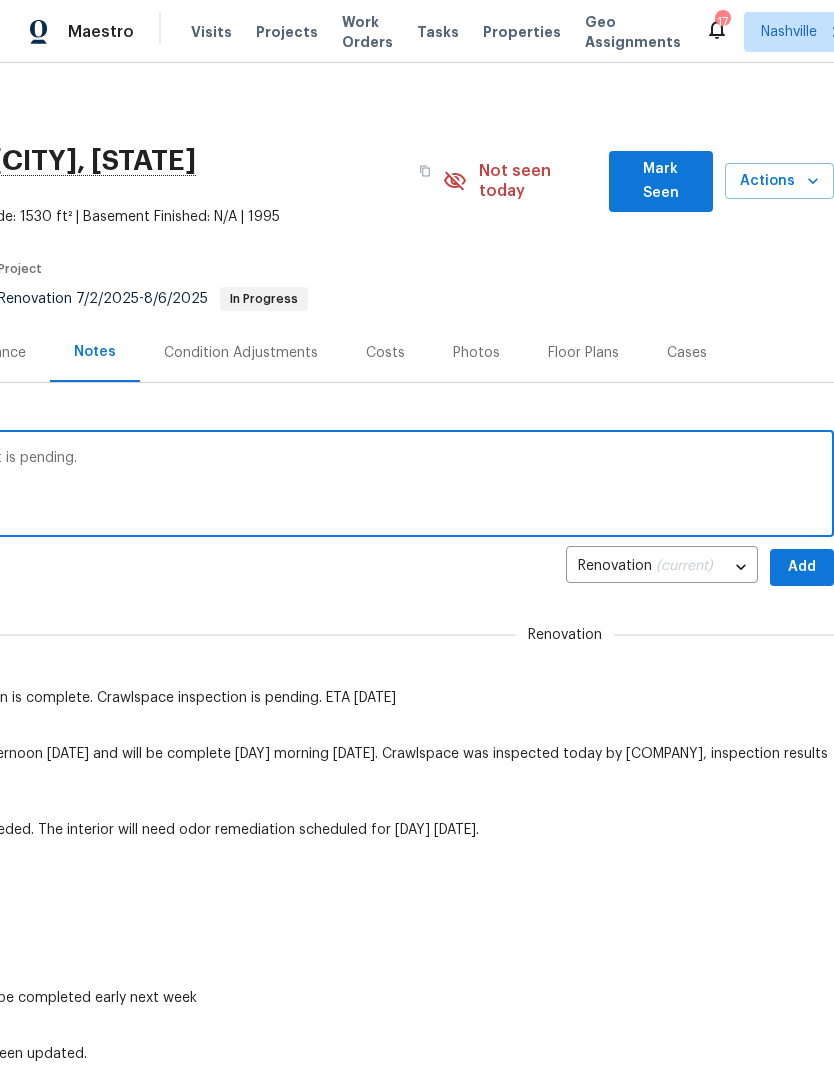 scroll, scrollTop: 0, scrollLeft: 296, axis: horizontal 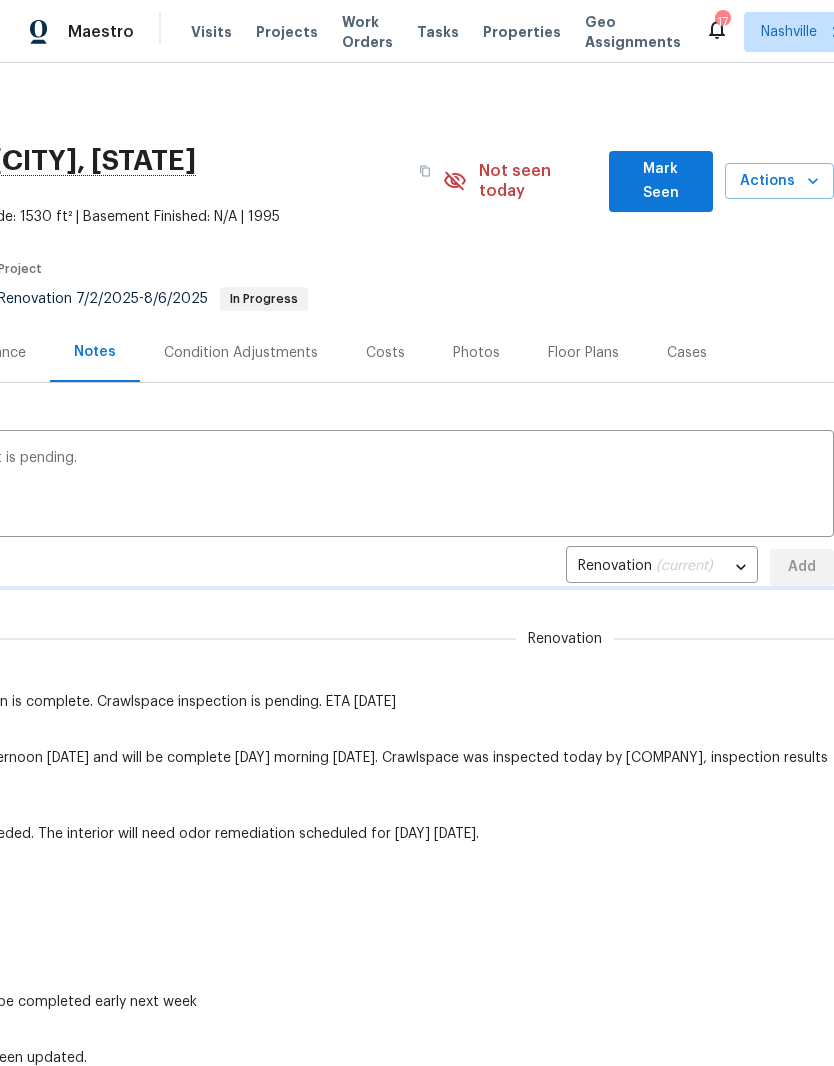 type 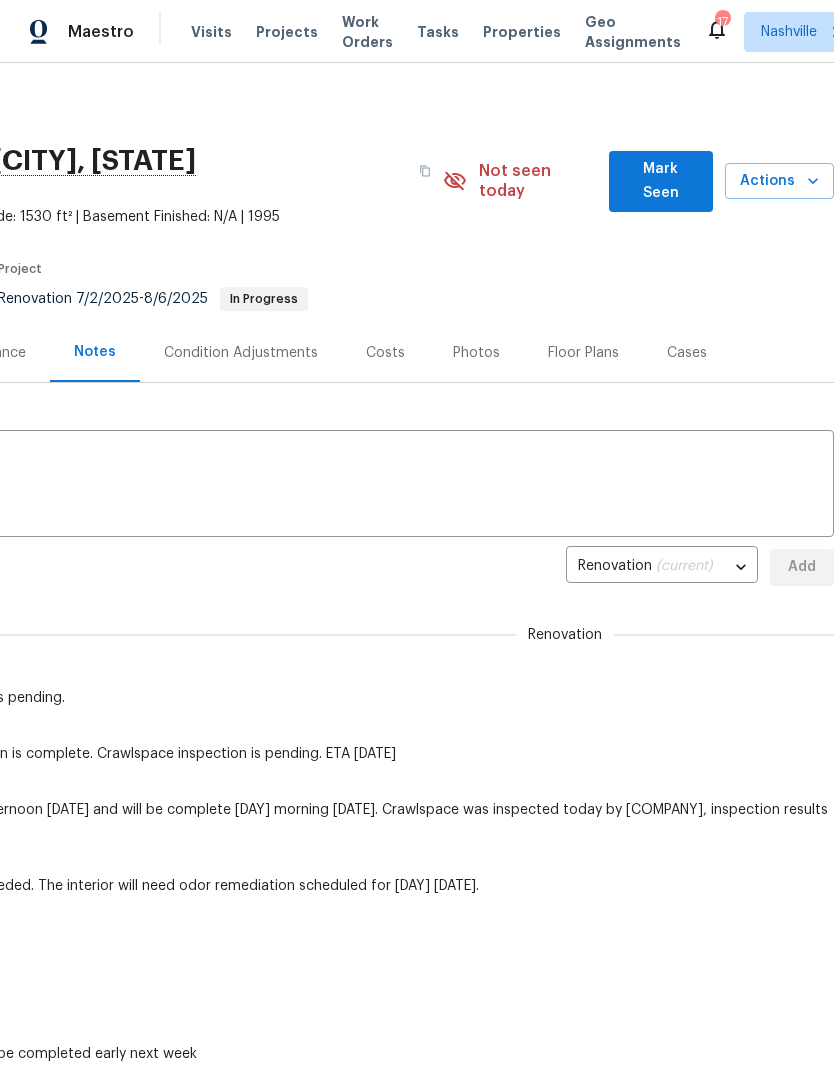 click on "Mark Seen" at bounding box center (661, 181) 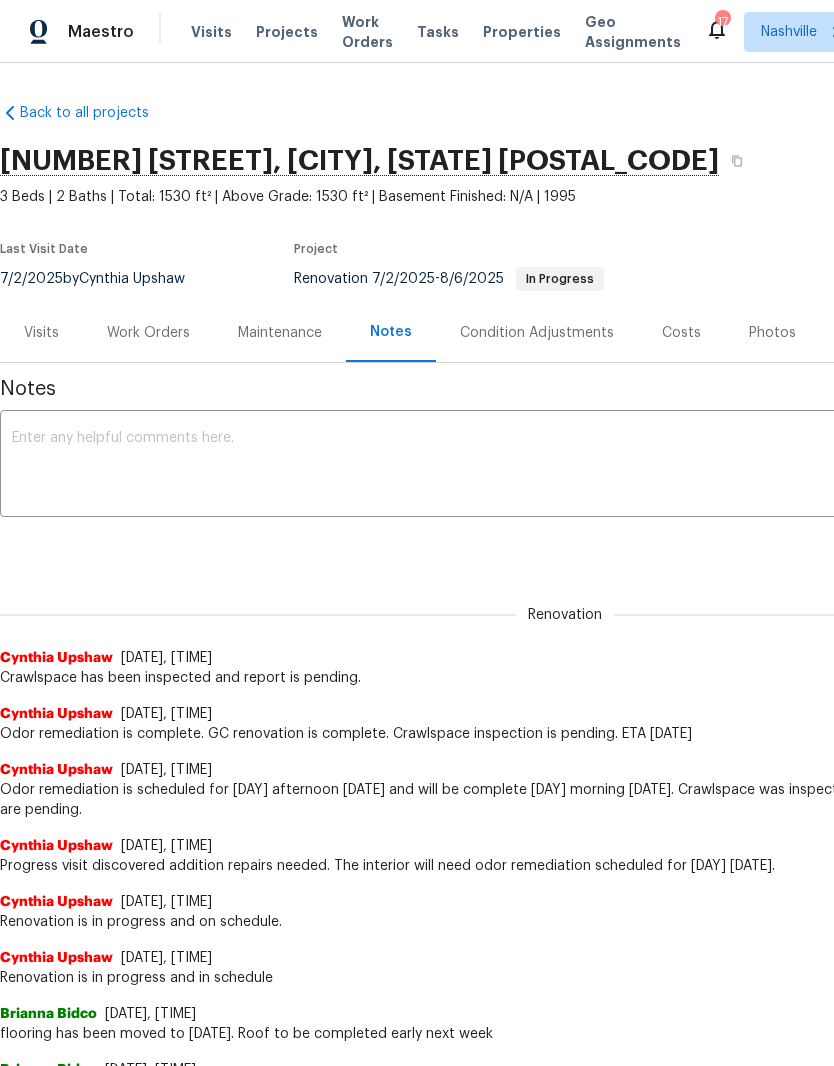 scroll, scrollTop: 0, scrollLeft: 0, axis: both 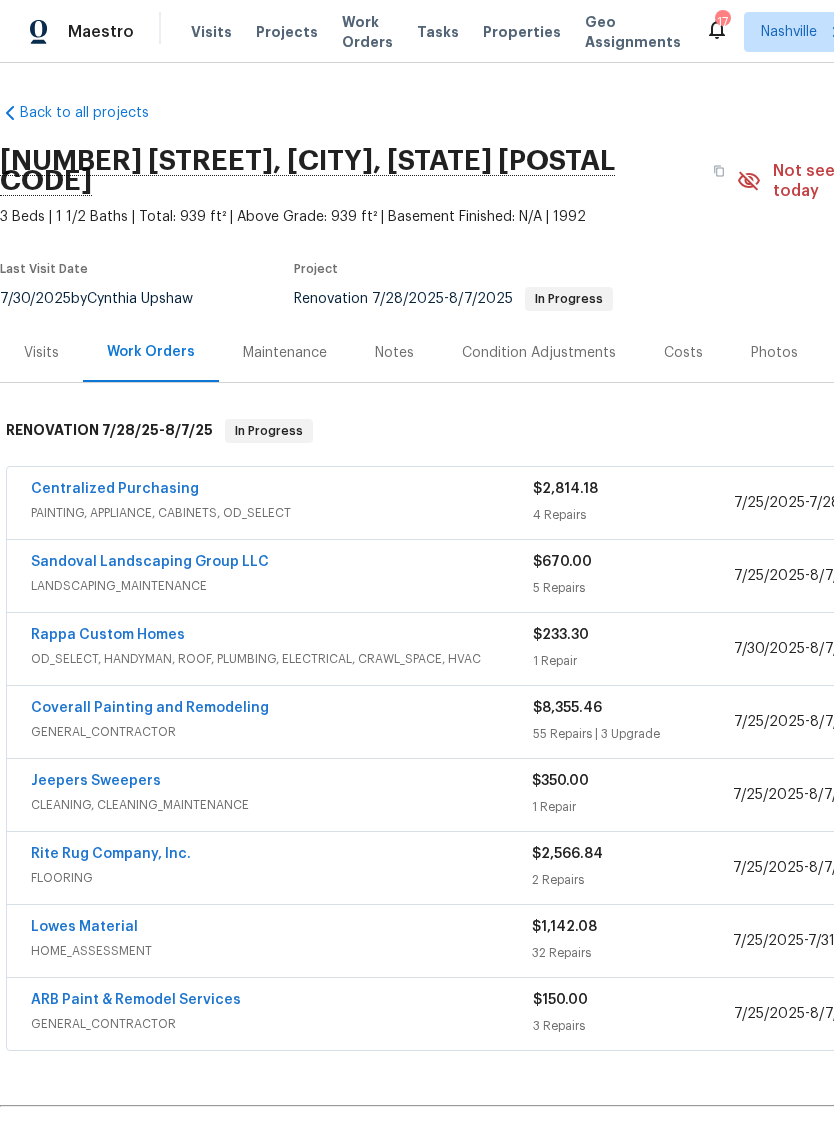 click on "Notes" at bounding box center (394, 353) 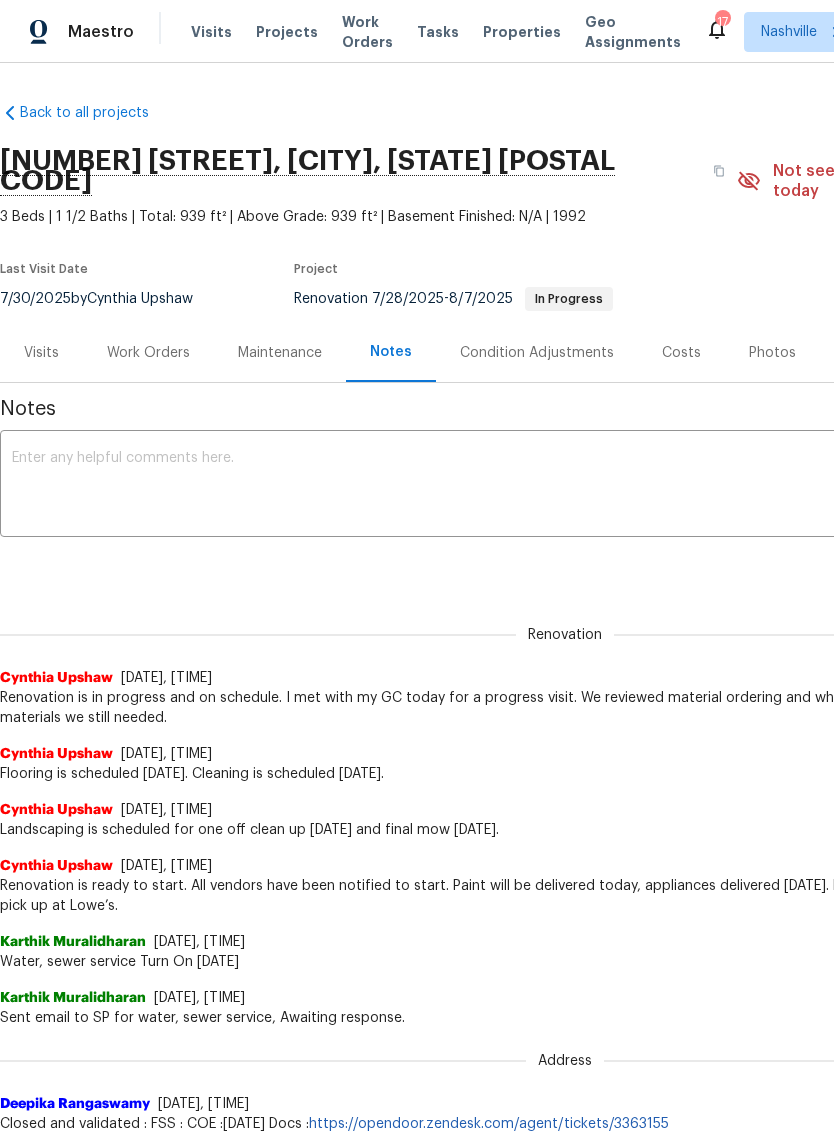 click at bounding box center (565, 486) 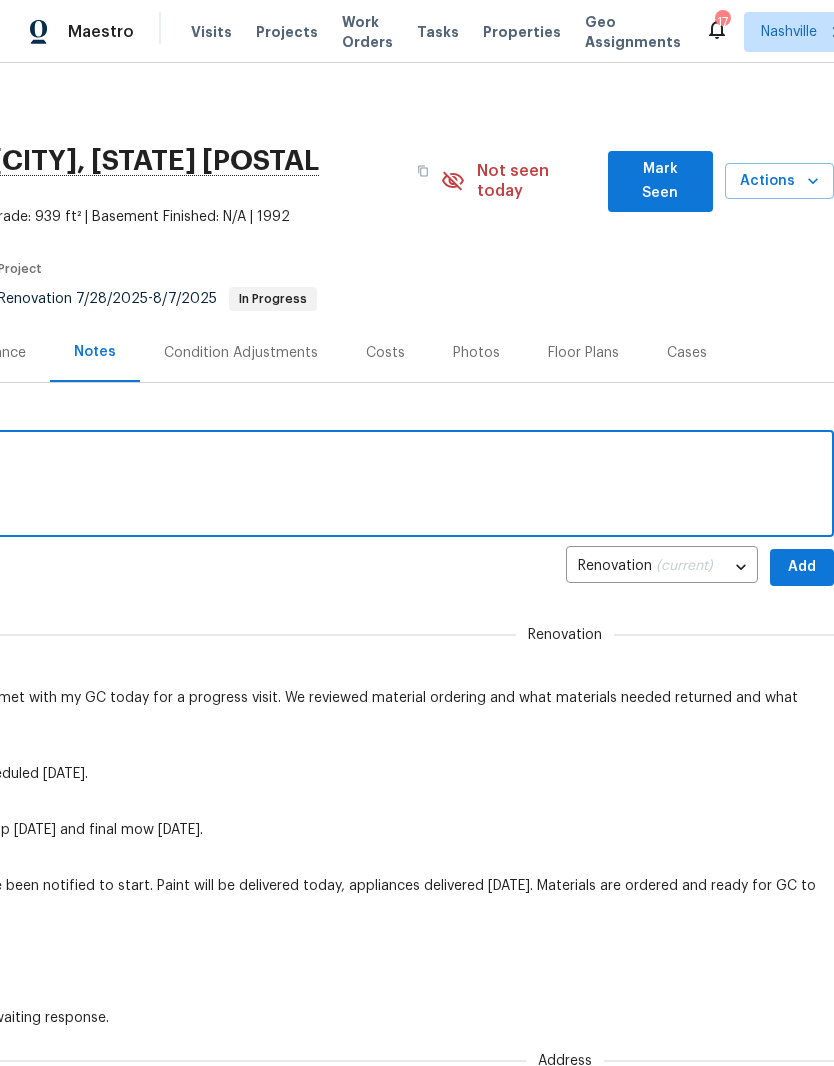 scroll, scrollTop: 0, scrollLeft: 296, axis: horizontal 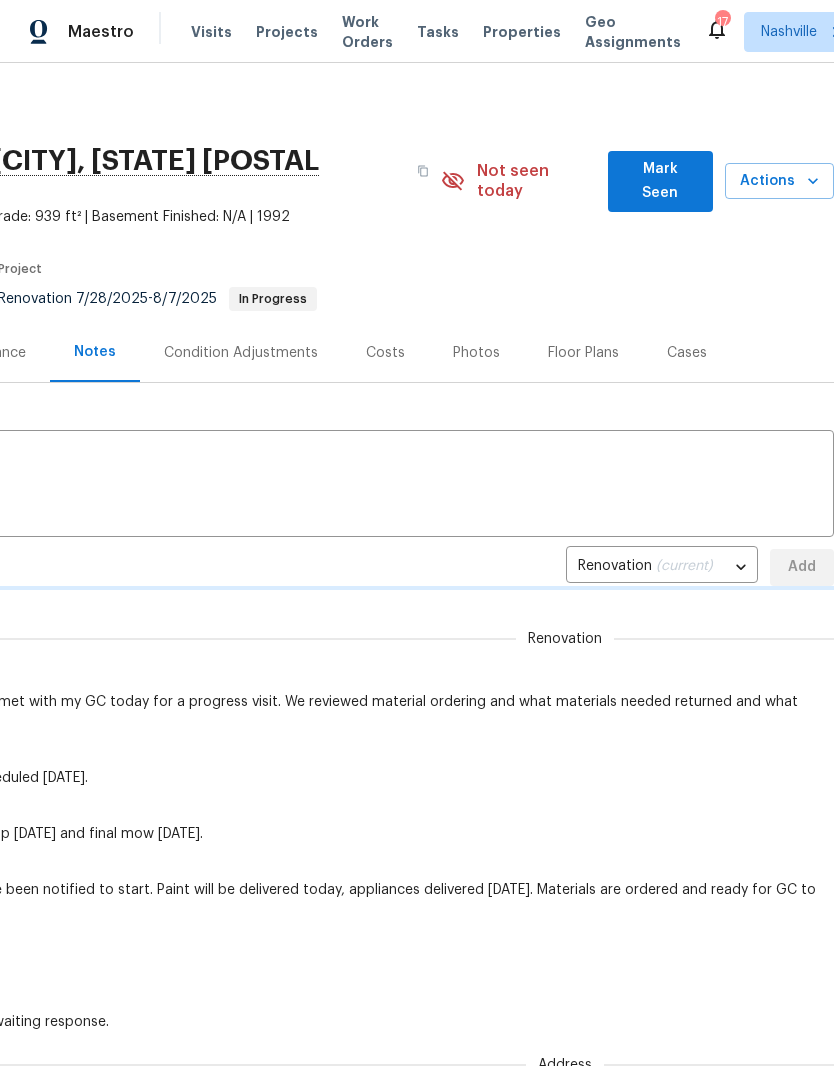 type 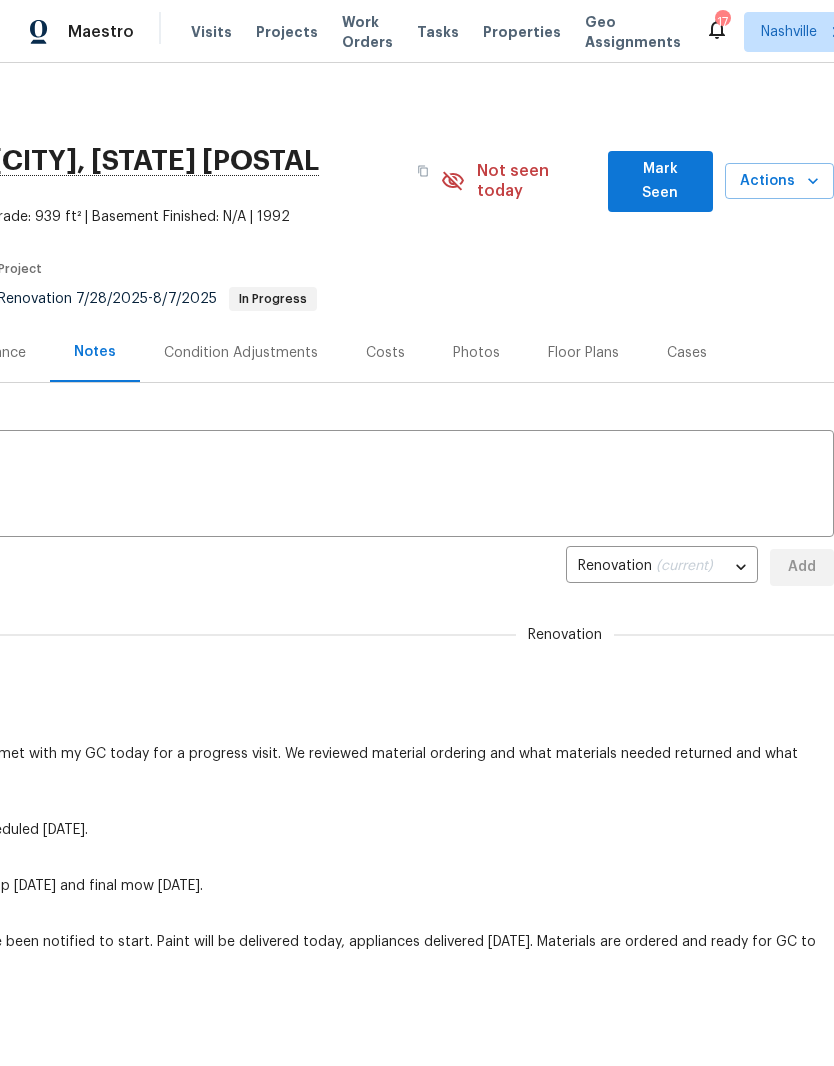 click on "Mark Seen" at bounding box center (660, 181) 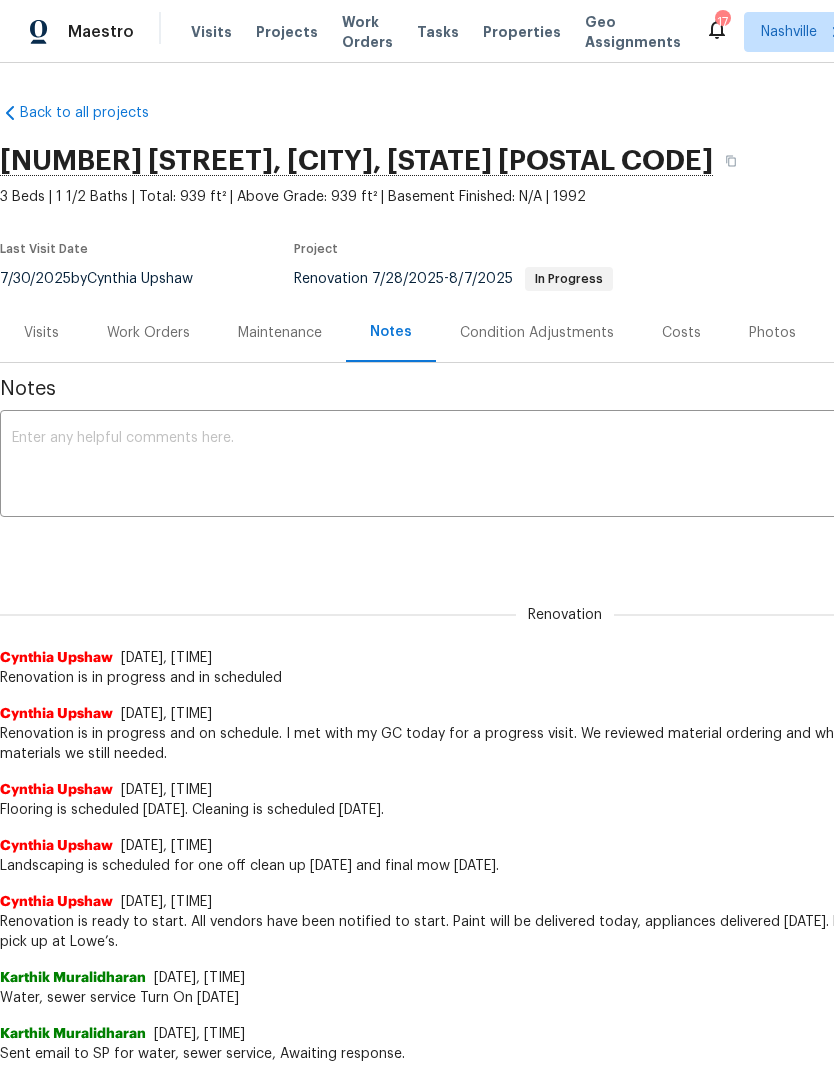 scroll, scrollTop: 0, scrollLeft: 0, axis: both 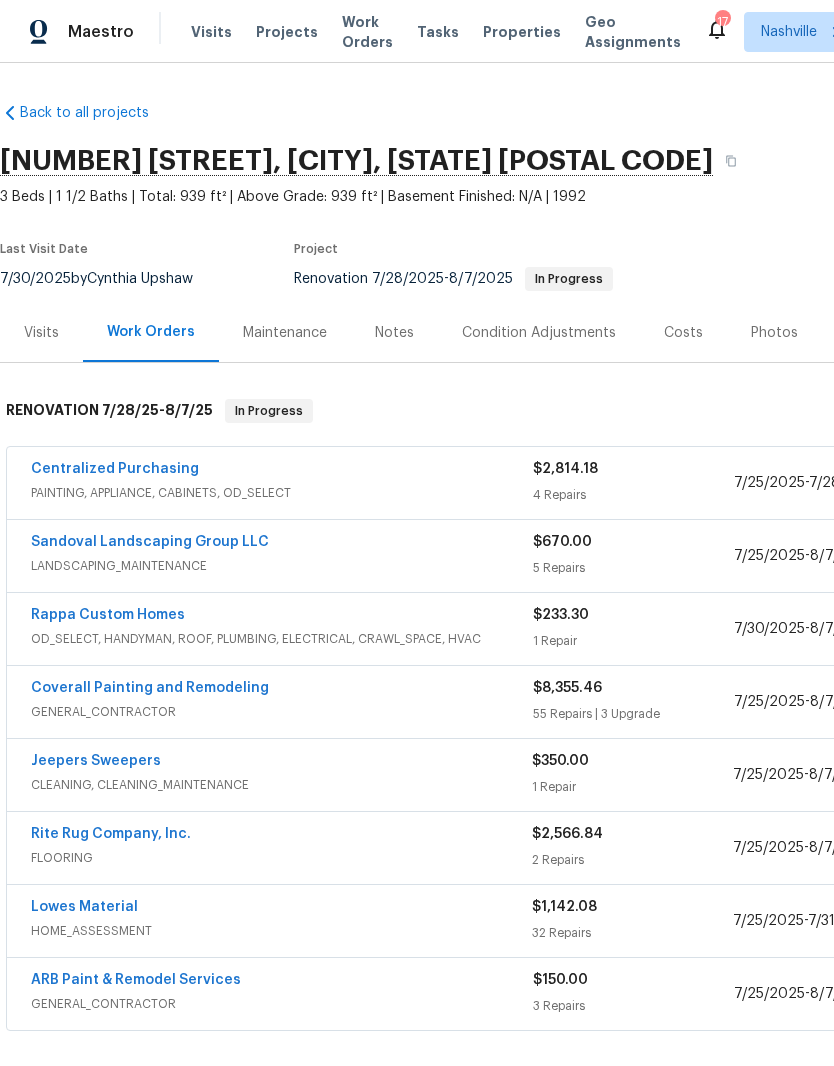 click on "Coverall Painting and Remodeling" at bounding box center [150, 688] 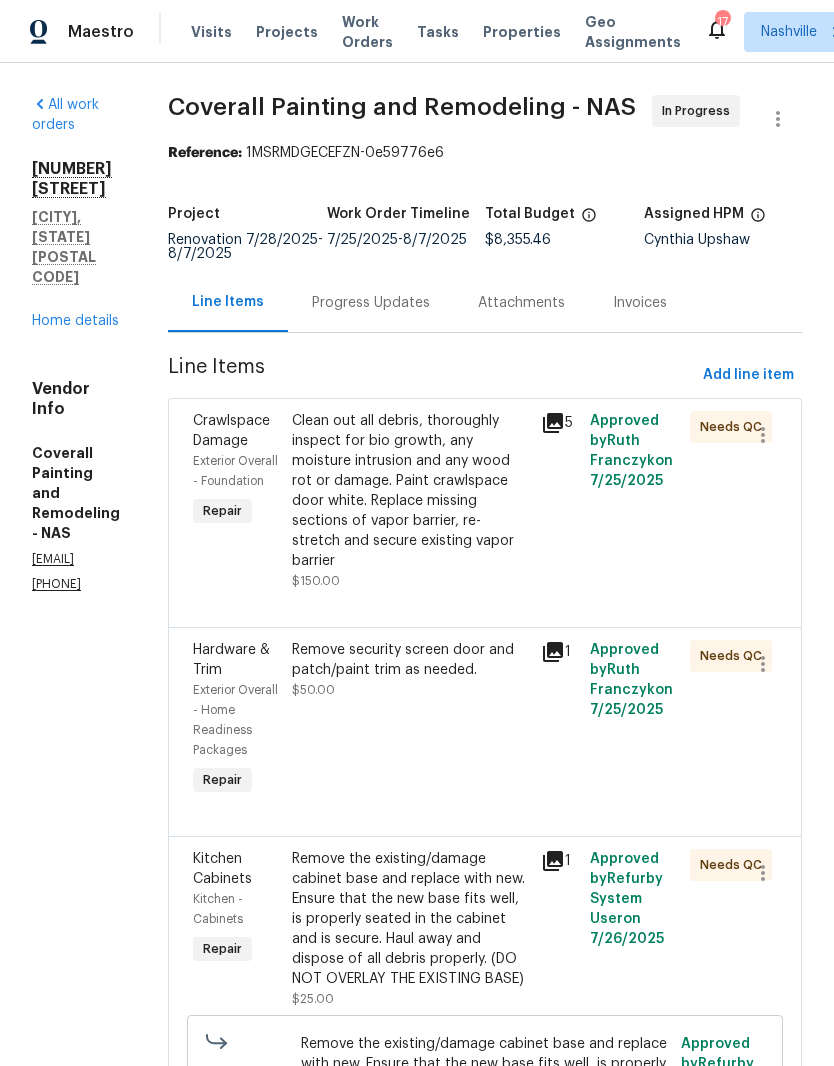 click on "Progress Updates" at bounding box center [371, 303] 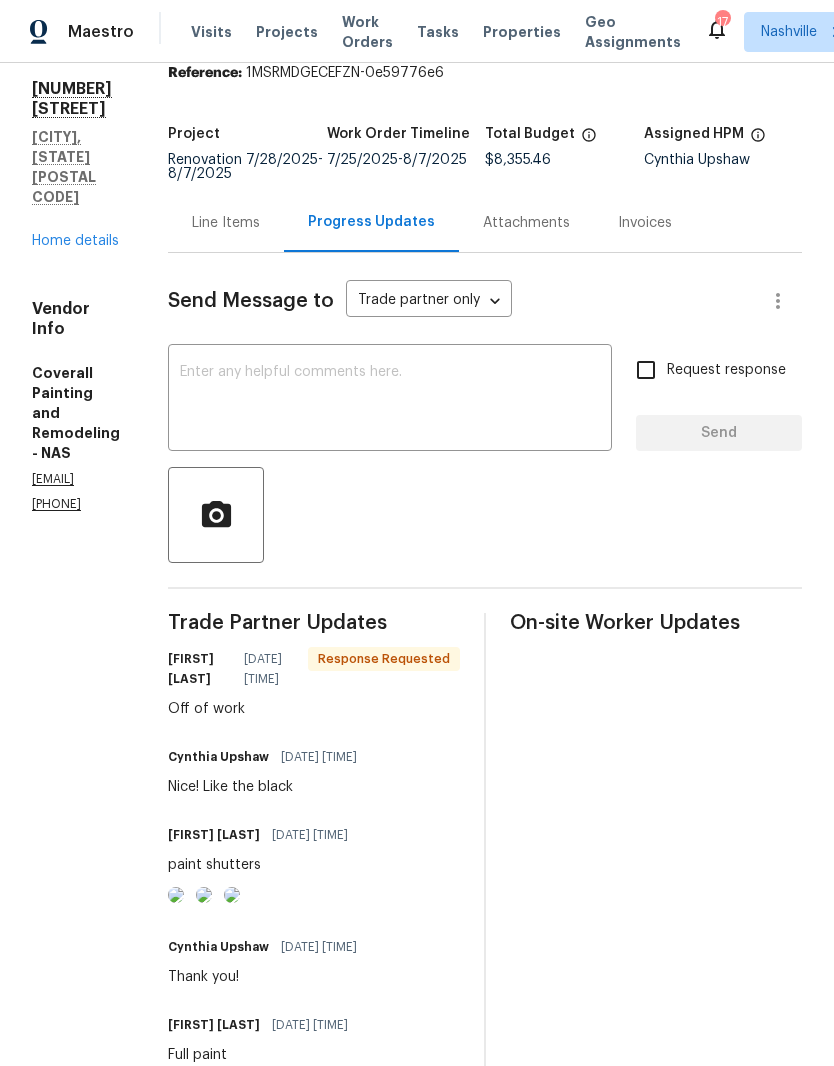 scroll, scrollTop: 73, scrollLeft: 0, axis: vertical 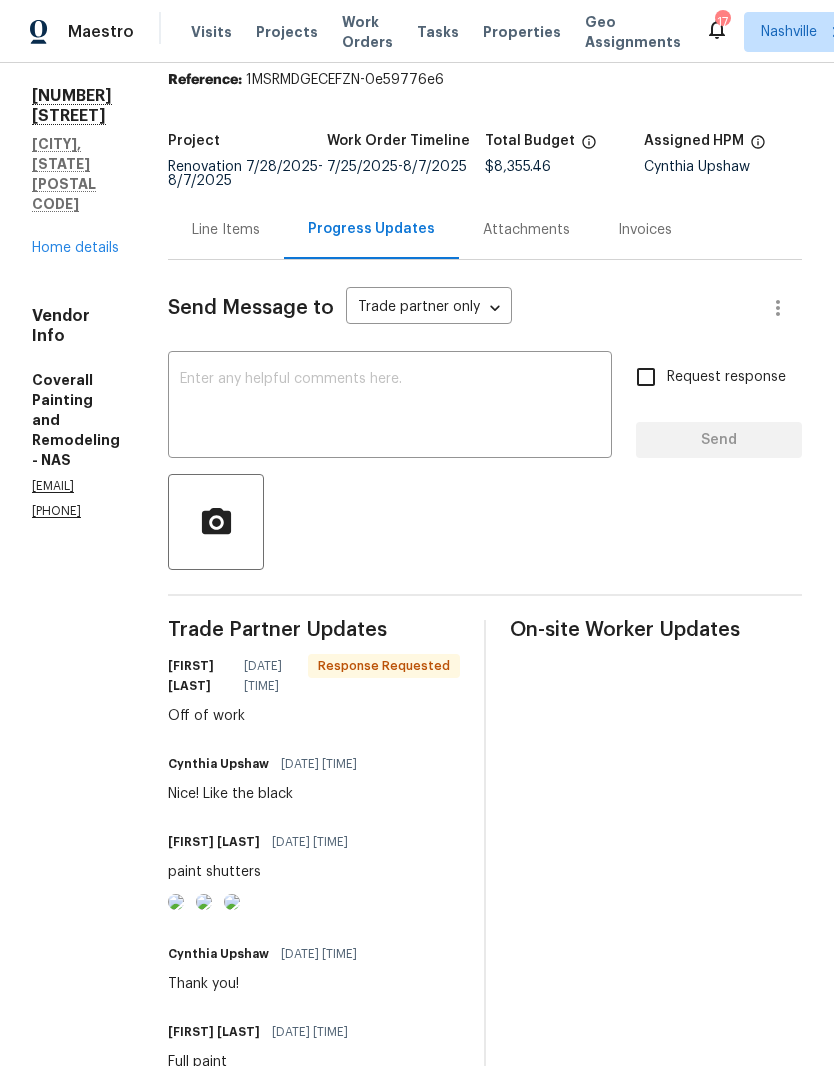 click at bounding box center [390, 407] 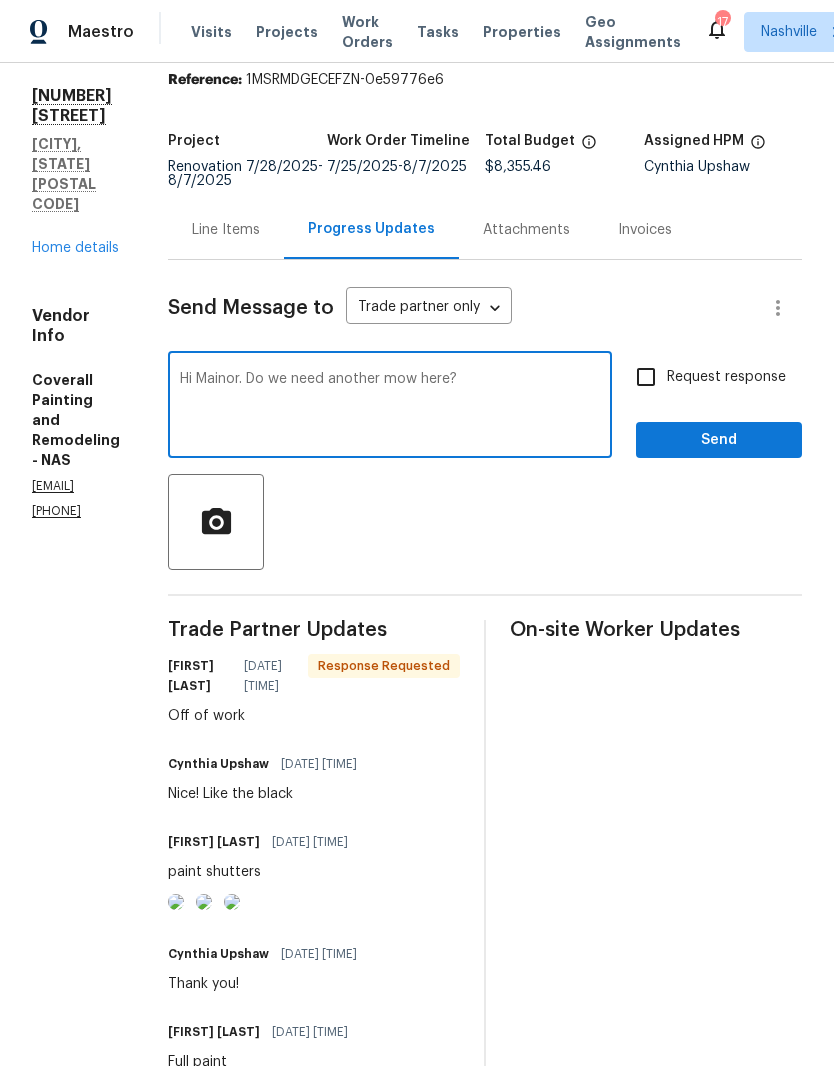 type on "Hi Mainor. Do we need another mow here?" 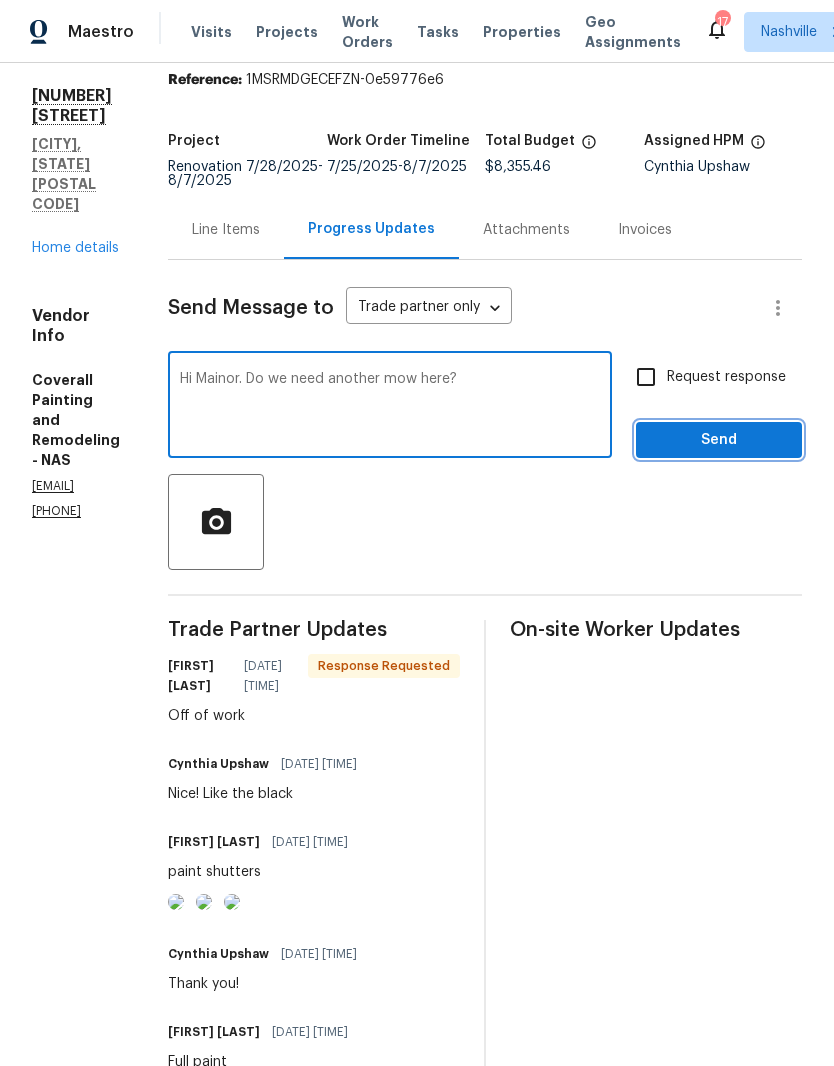 click on "Send" at bounding box center [719, 440] 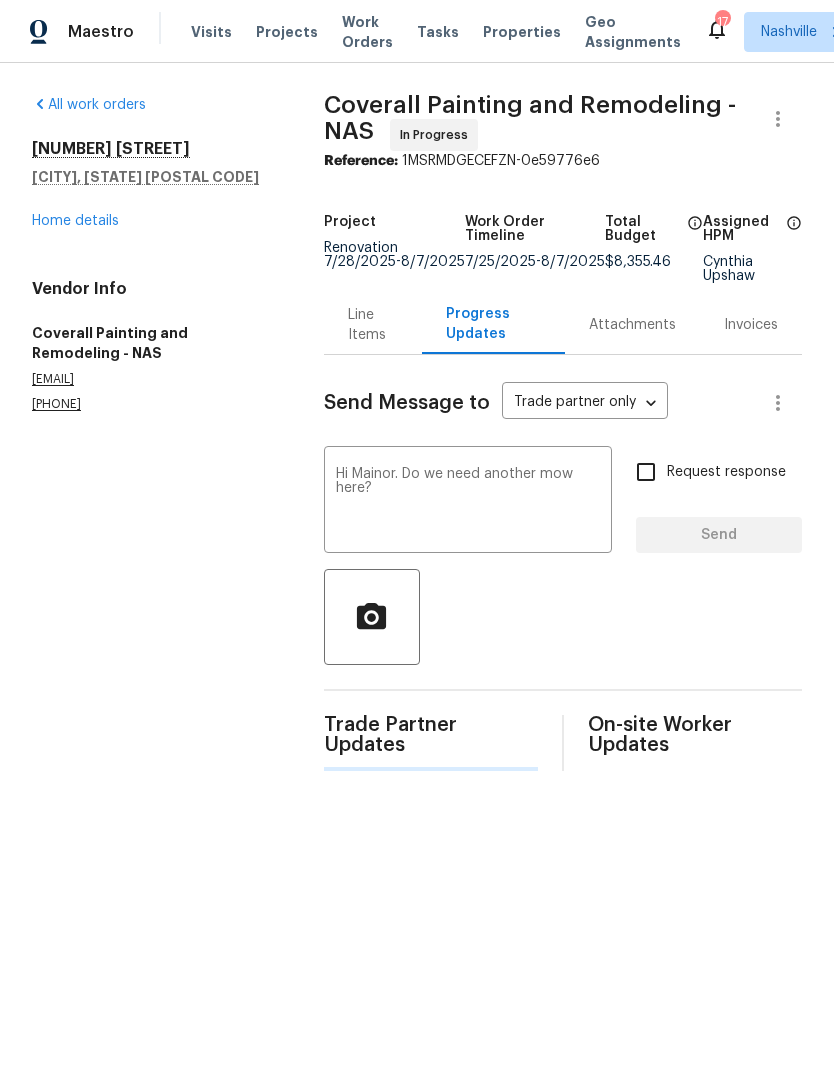 scroll, scrollTop: 0, scrollLeft: 0, axis: both 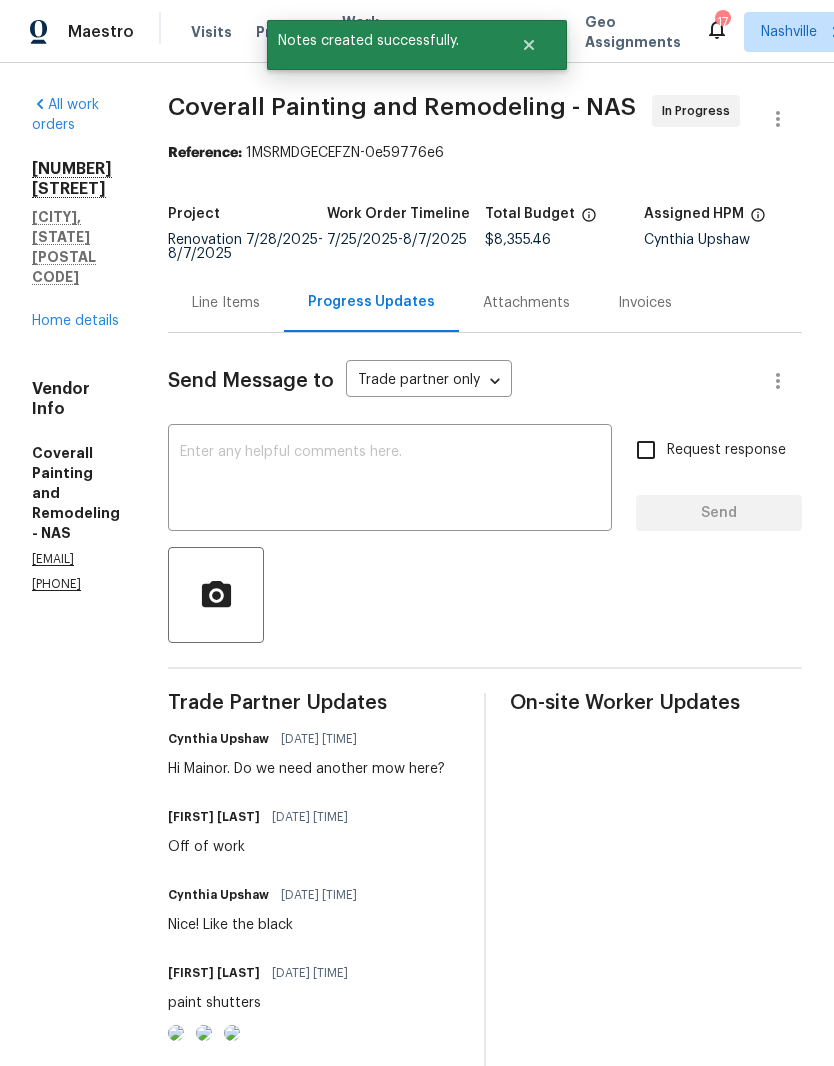 click on "Home details" at bounding box center [75, 321] 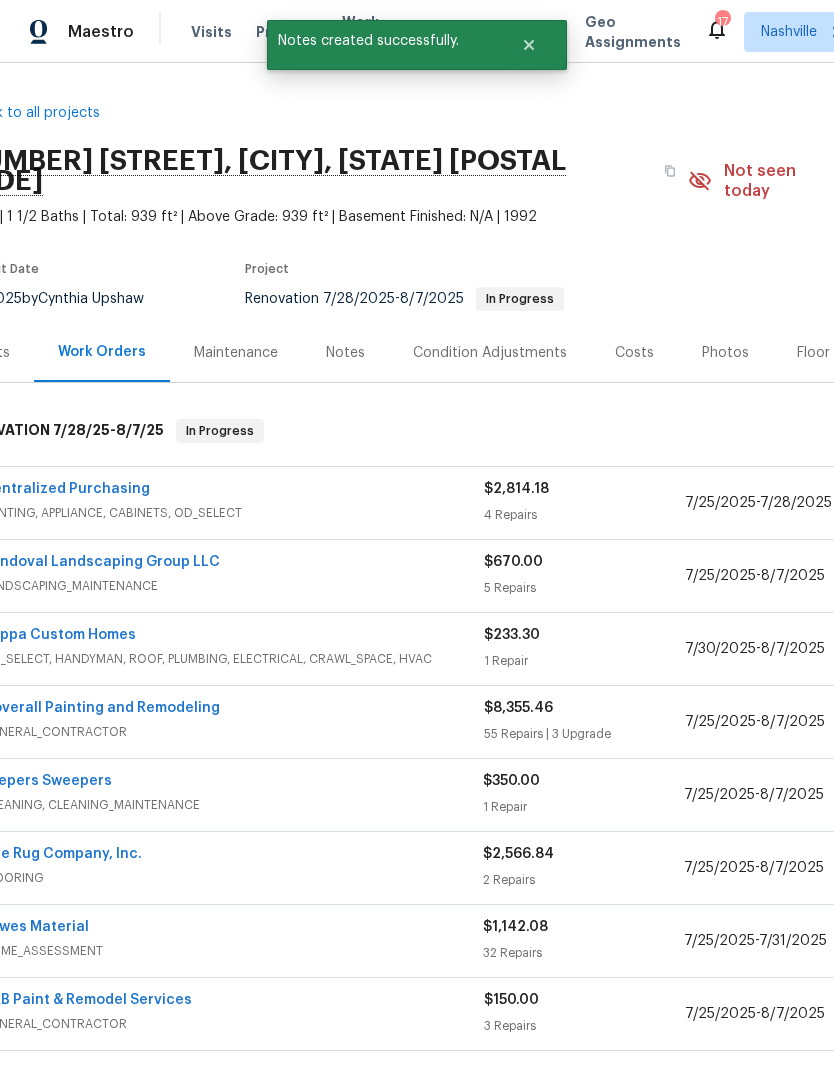 scroll, scrollTop: 0, scrollLeft: 51, axis: horizontal 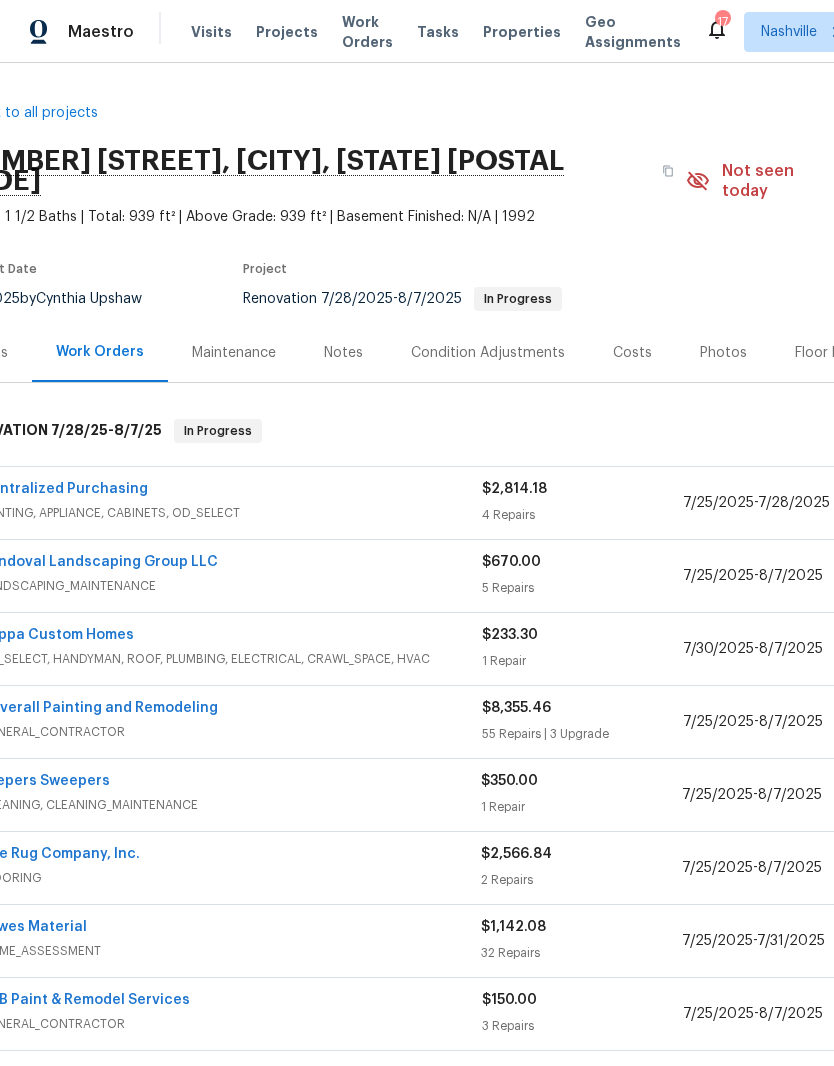 click on "Sandoval Landscaping Group LLC" at bounding box center (99, 562) 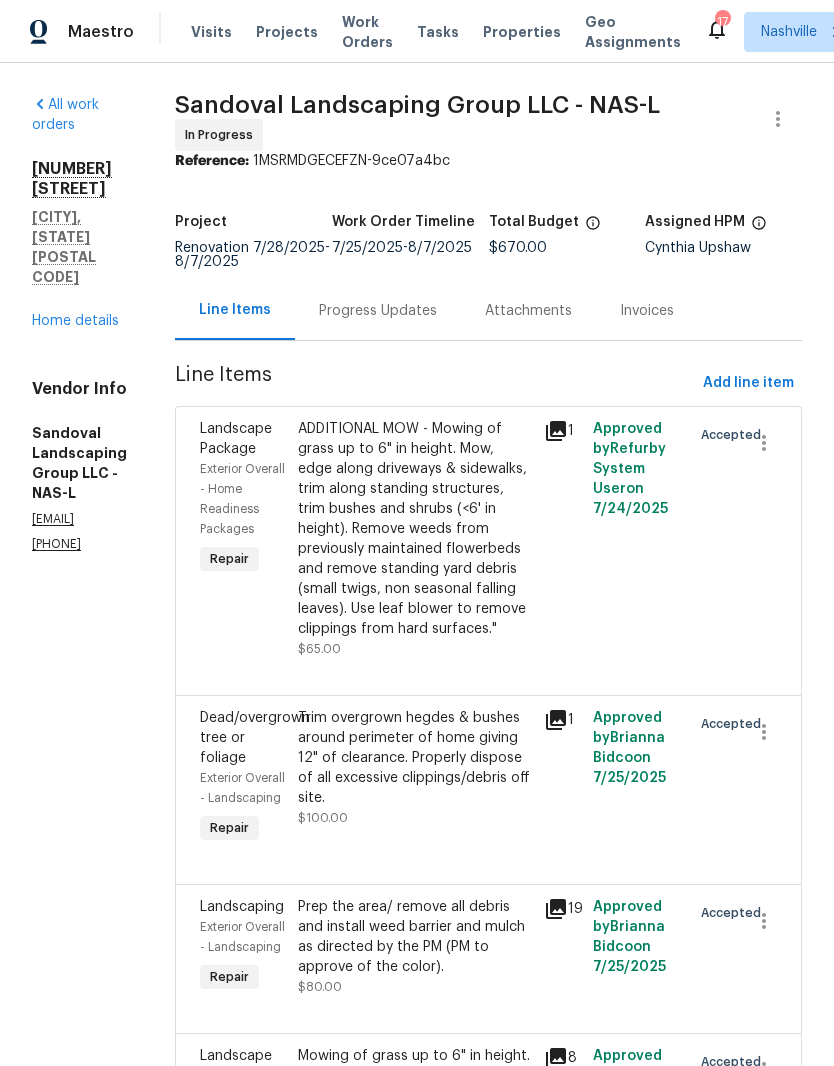 scroll, scrollTop: 0, scrollLeft: 0, axis: both 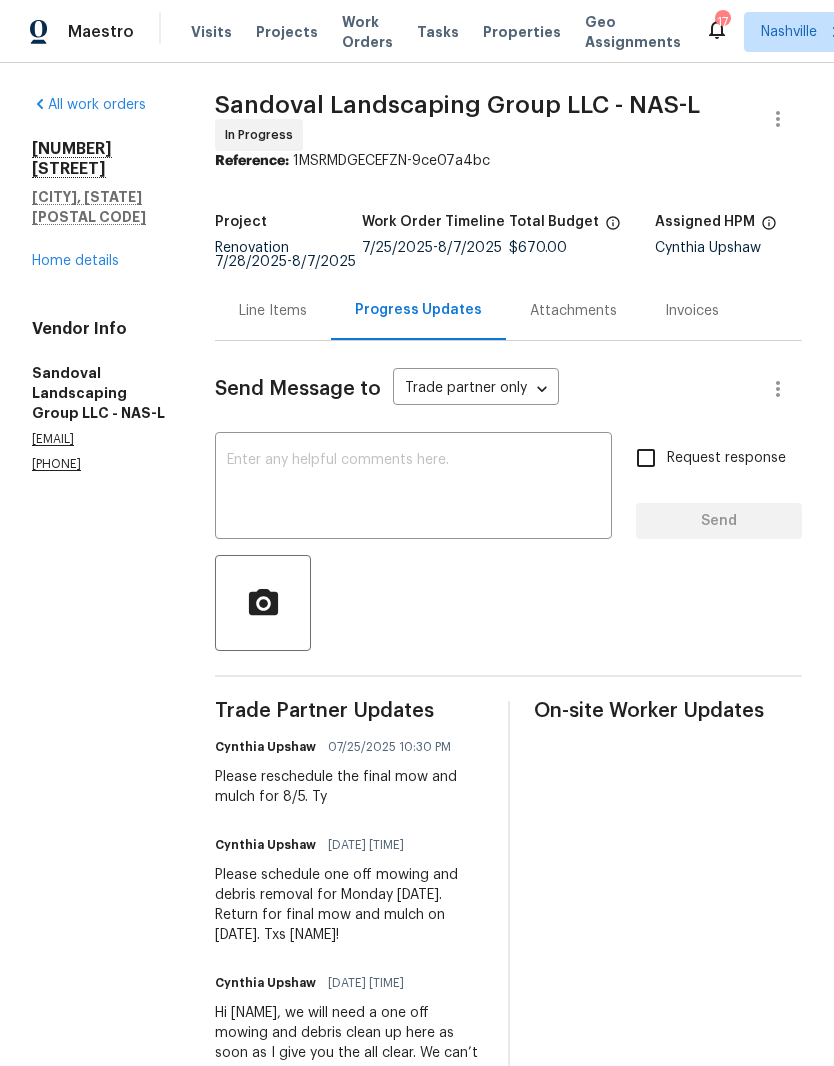 click on "Home details" at bounding box center [75, 261] 